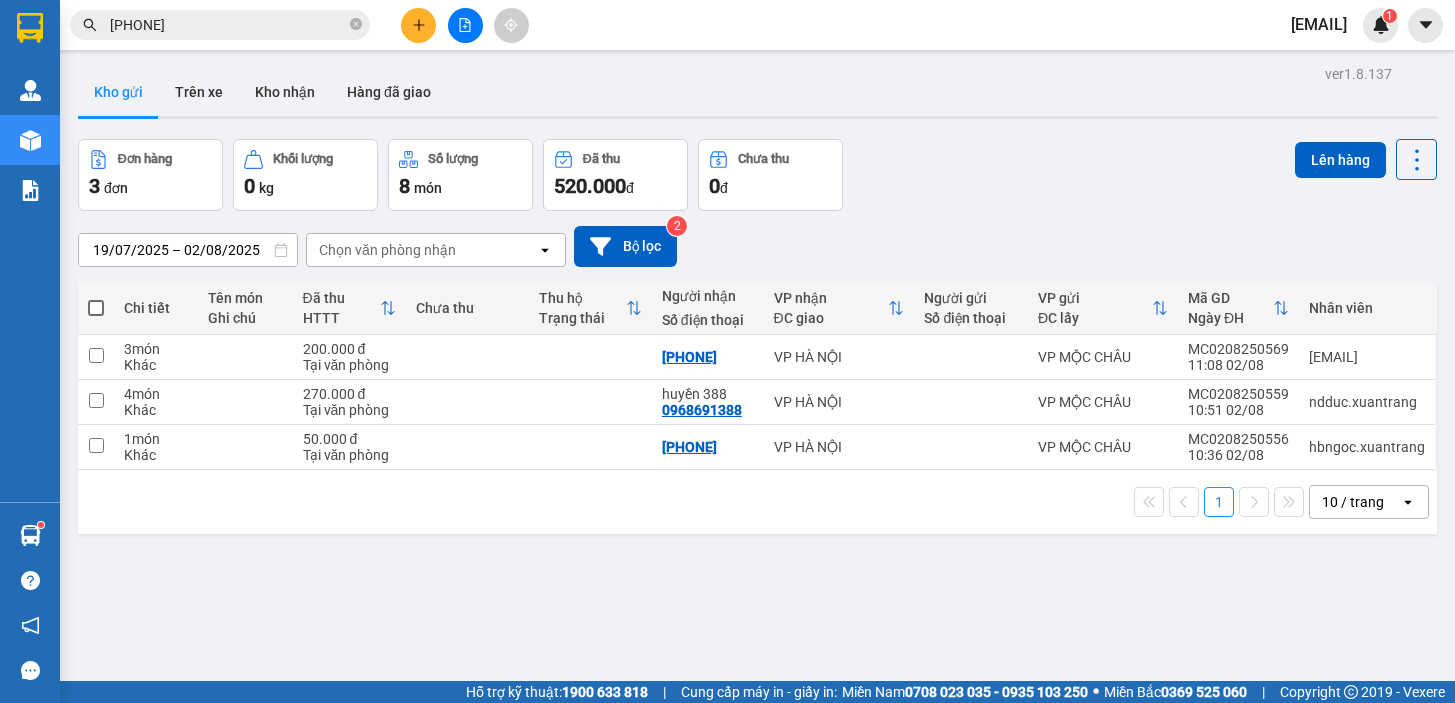 scroll, scrollTop: 0, scrollLeft: 0, axis: both 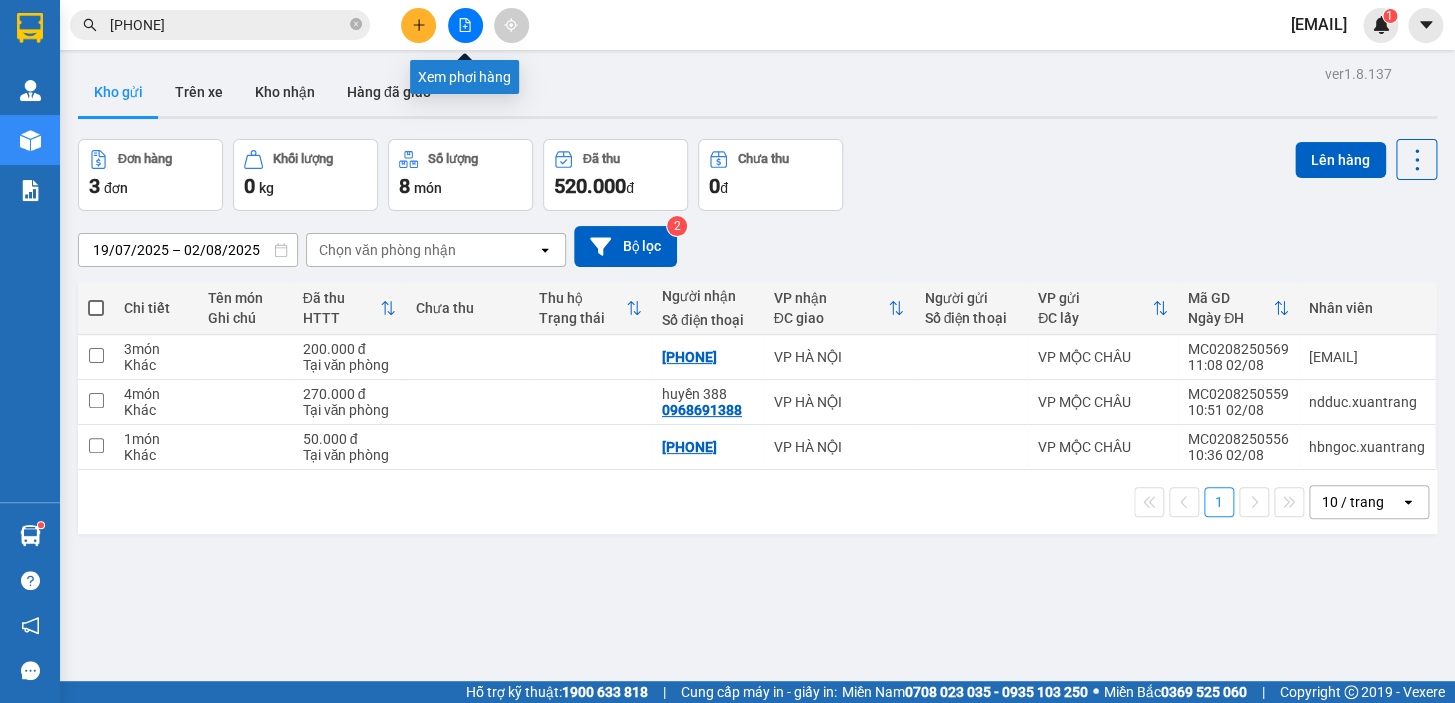 click 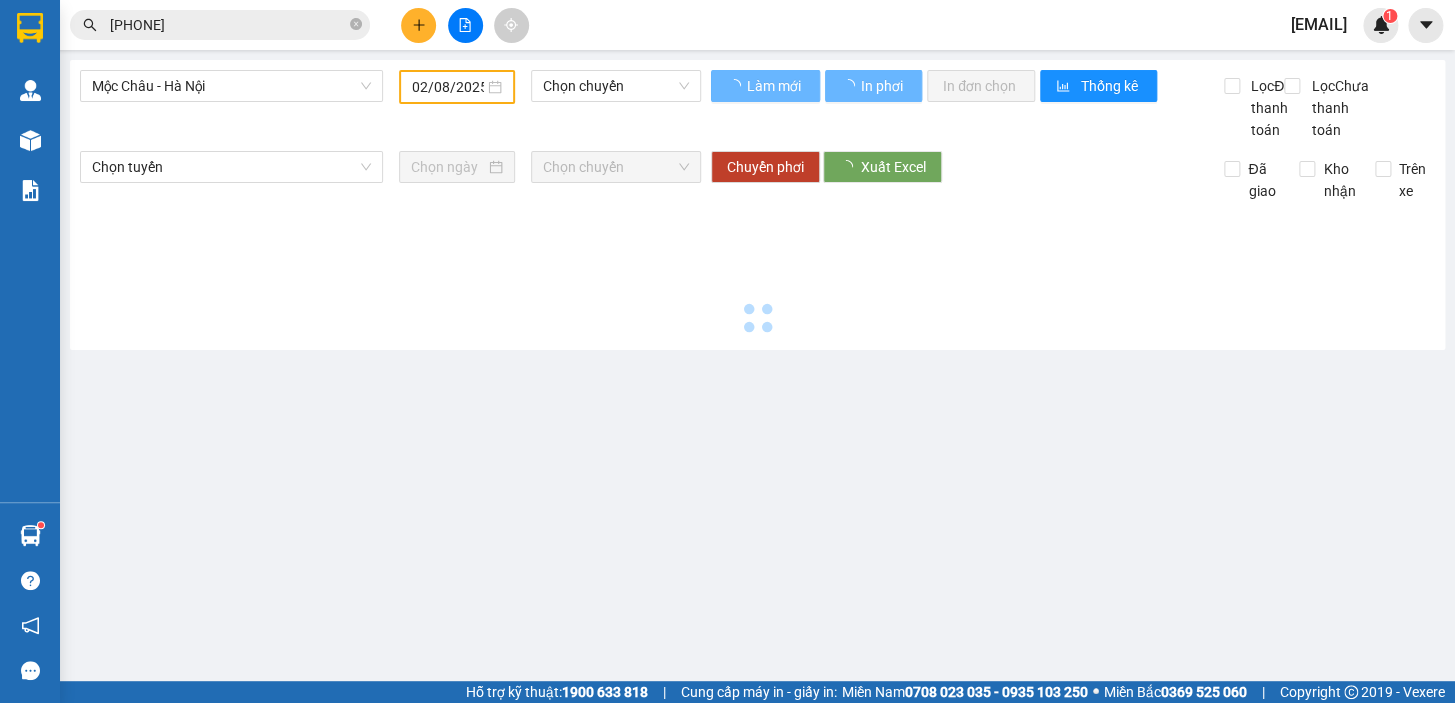 click on "02/08/2025" at bounding box center [448, 87] 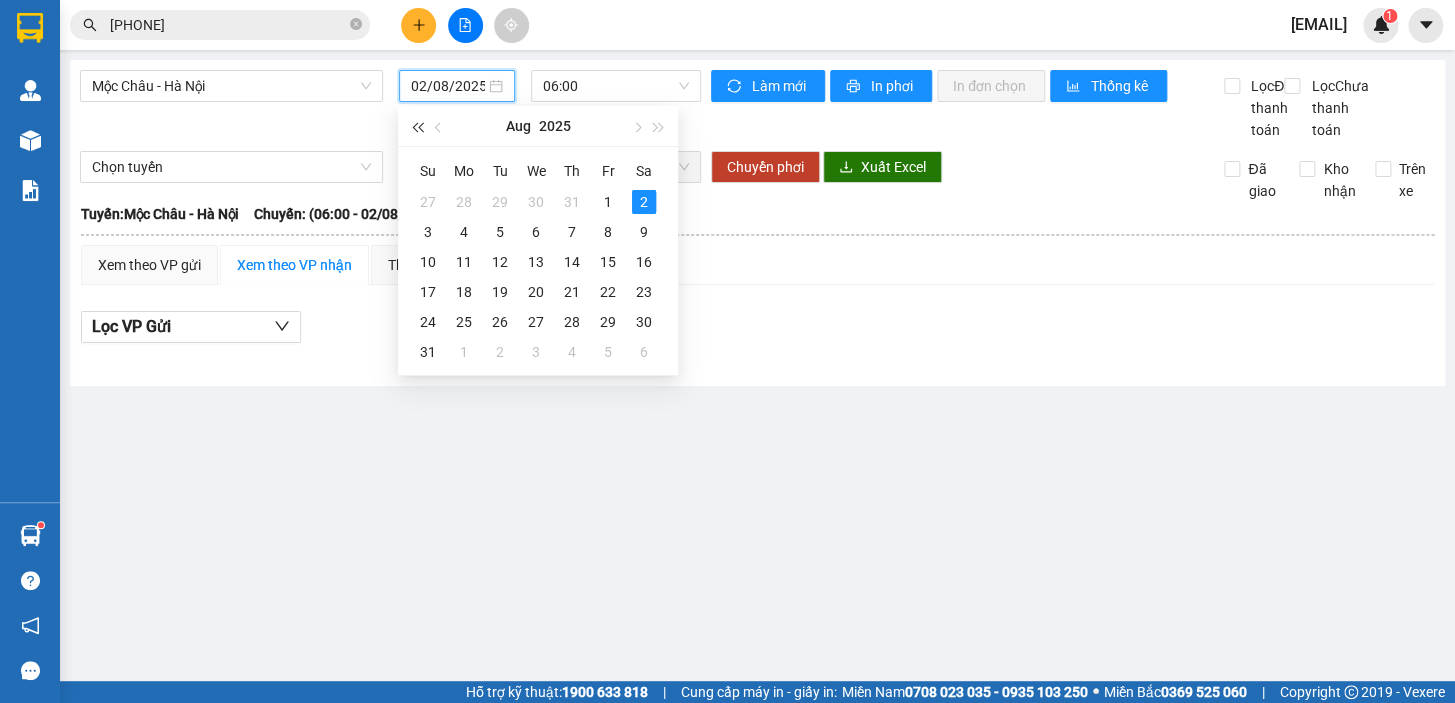 click at bounding box center (417, 128) 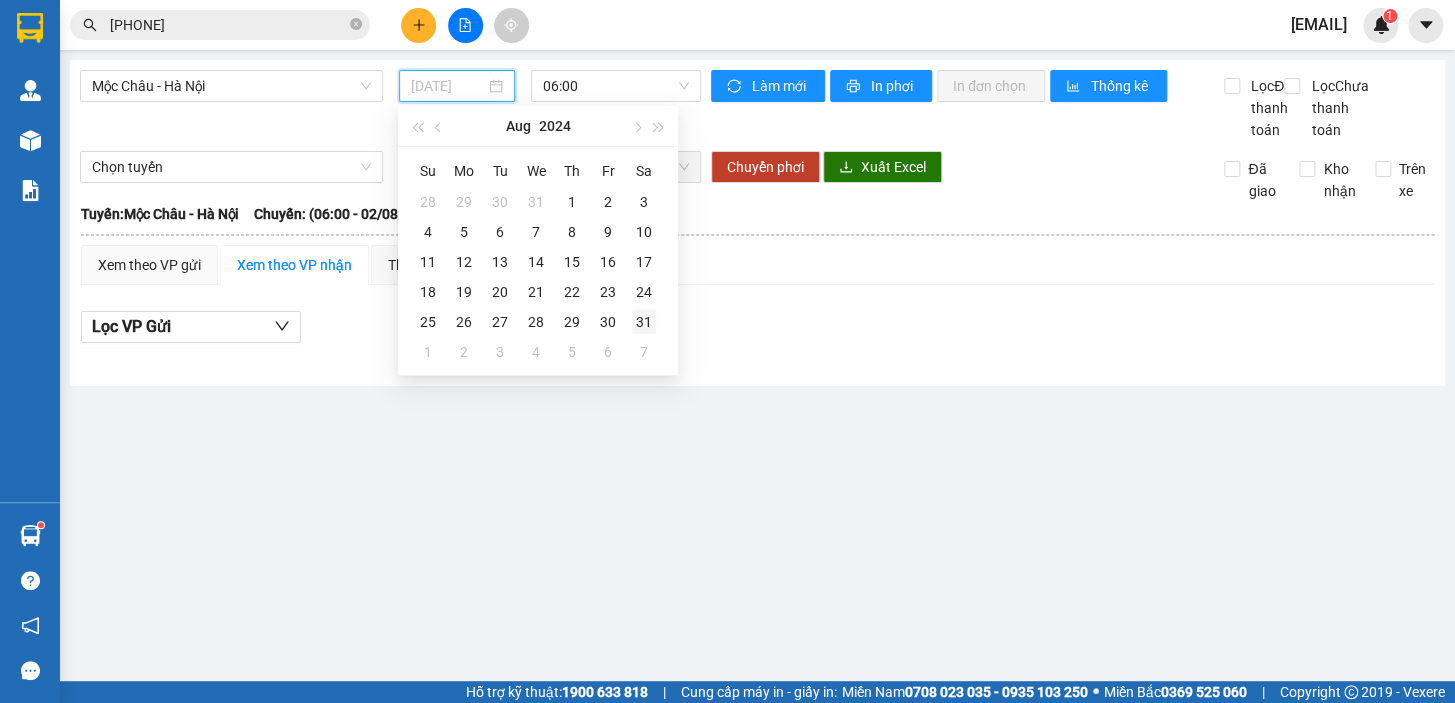 click on "31" at bounding box center (644, 322) 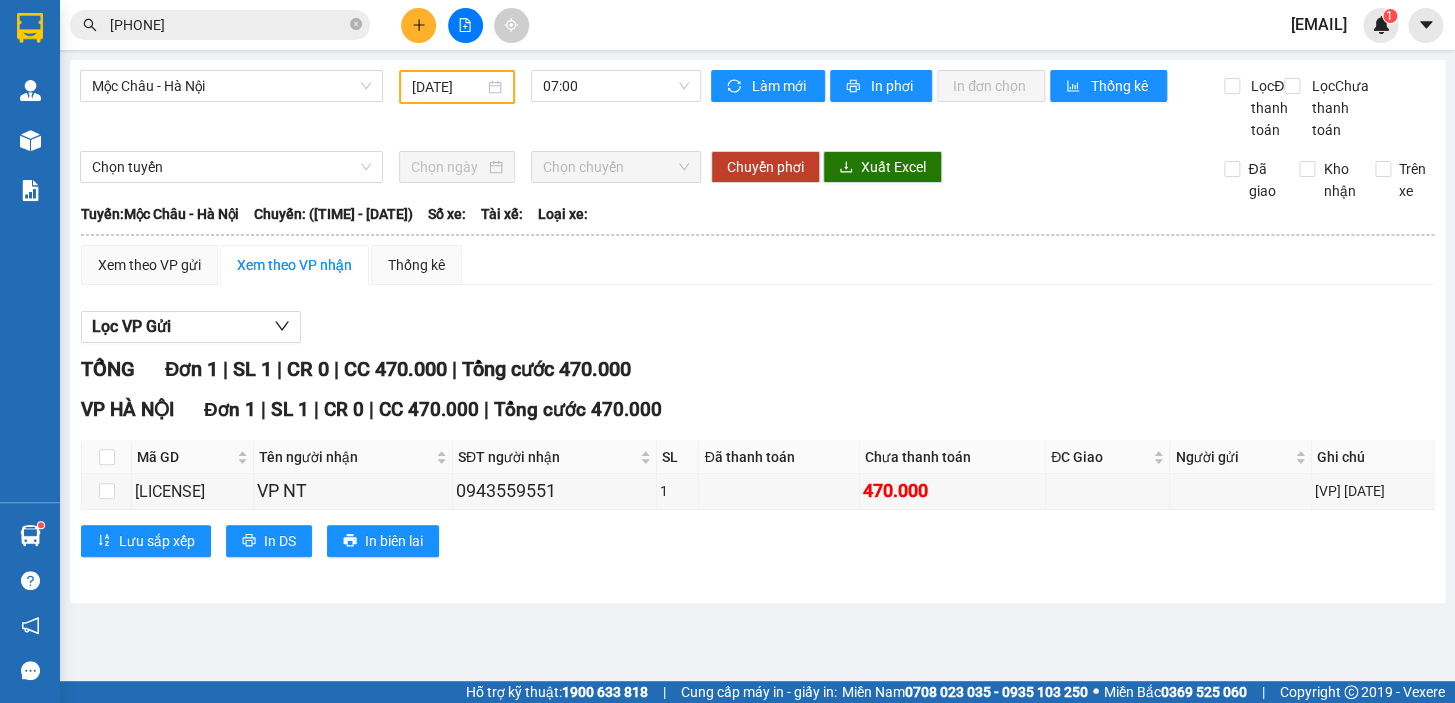 click on "[DATE]" at bounding box center (457, 87) 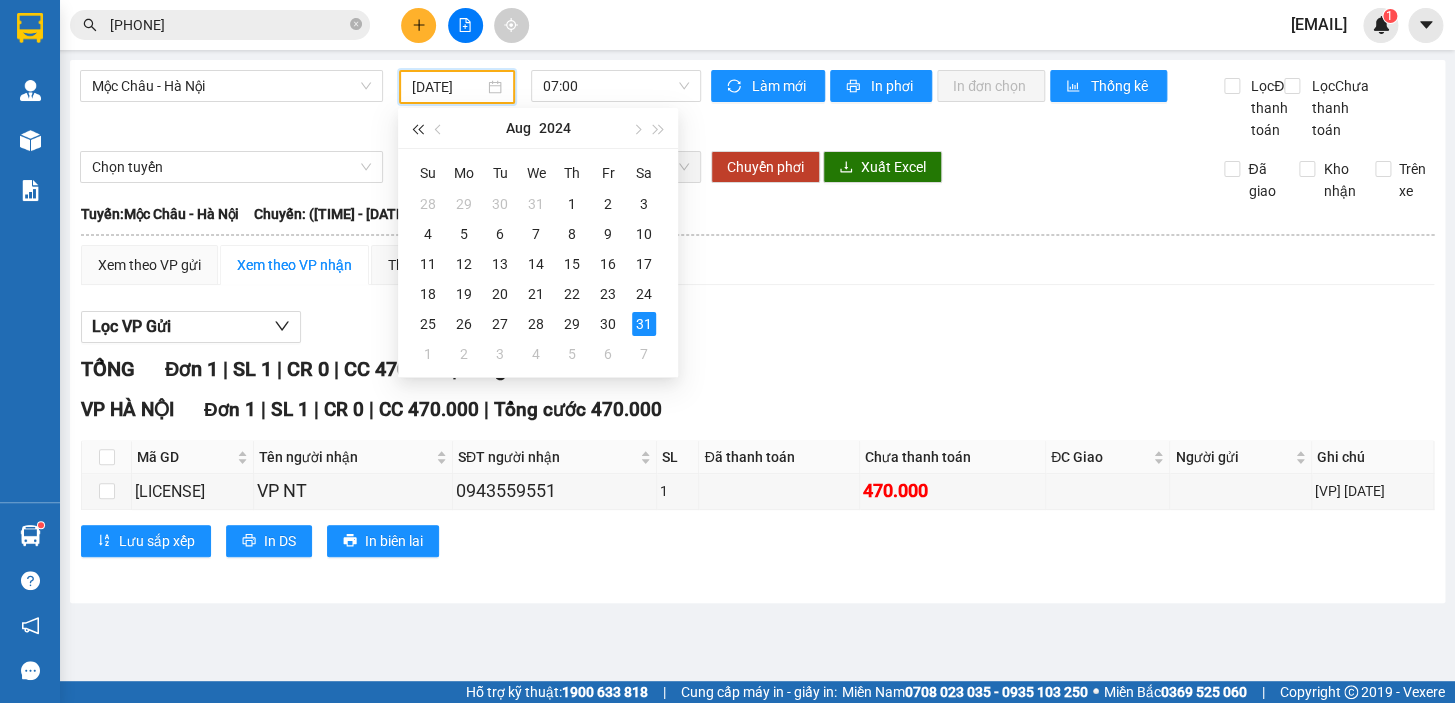 click at bounding box center [417, 130] 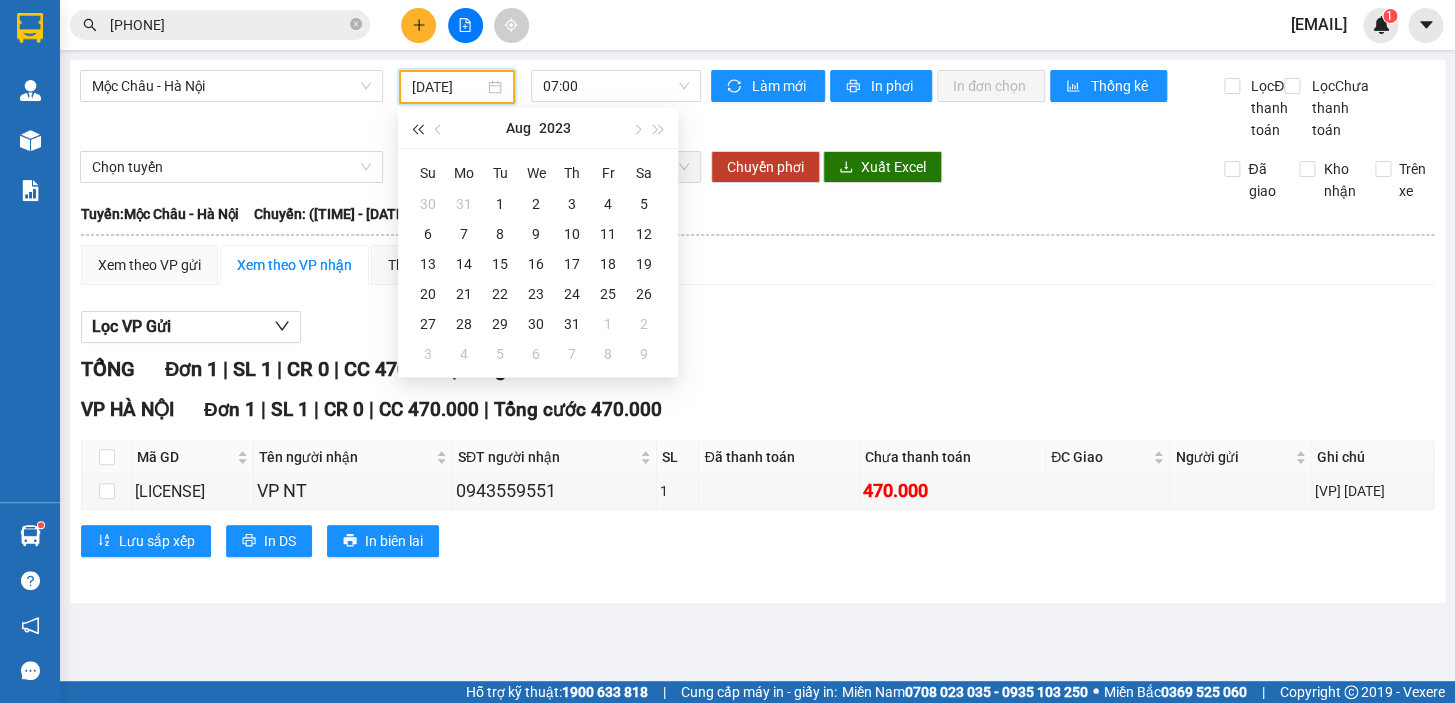 click at bounding box center [417, 130] 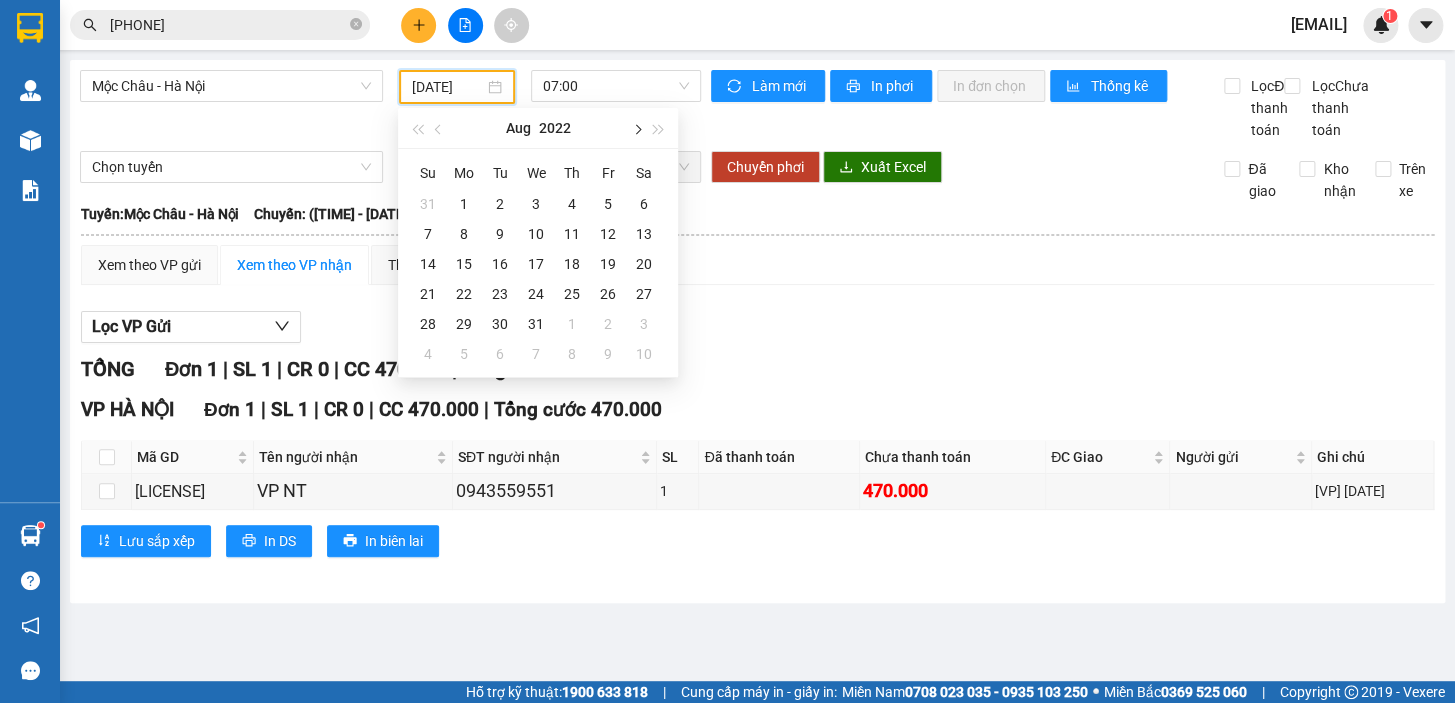 click at bounding box center (636, 130) 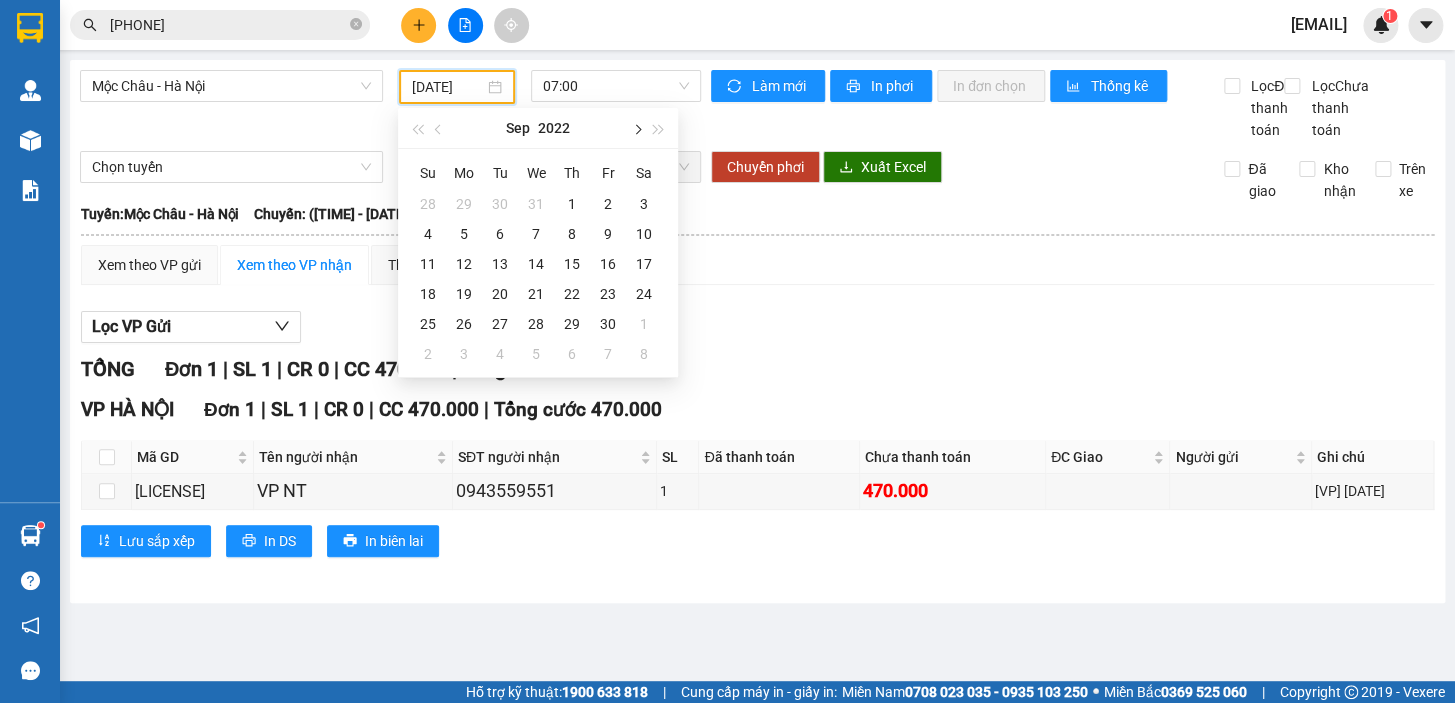 click at bounding box center [636, 130] 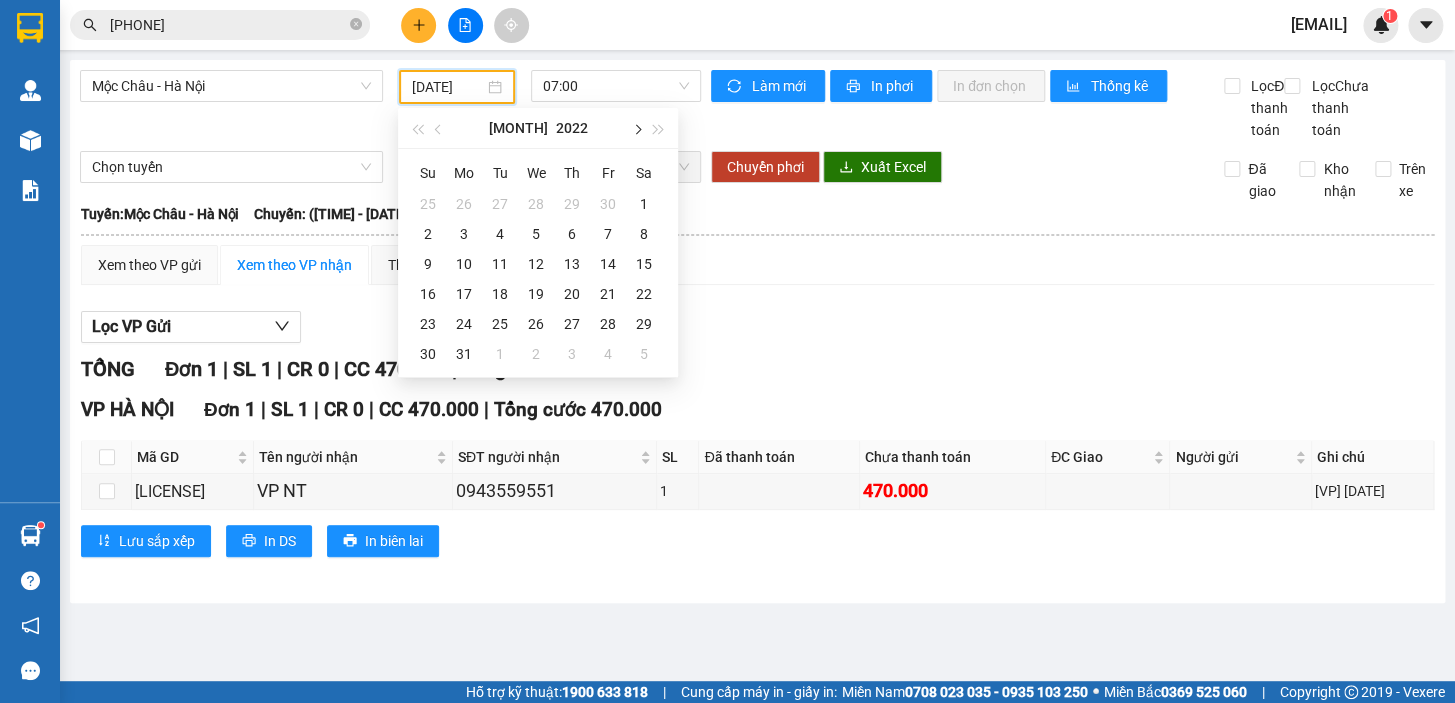 click at bounding box center (636, 130) 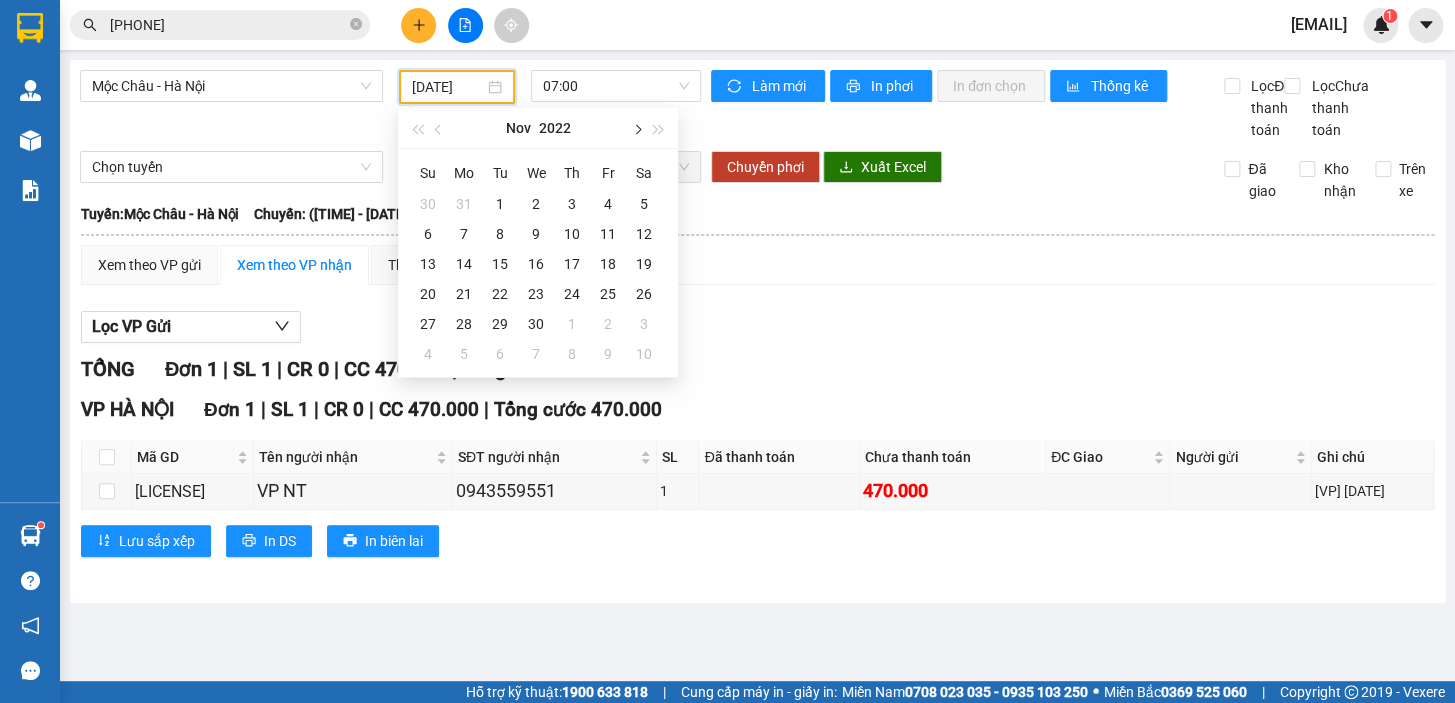click at bounding box center [636, 130] 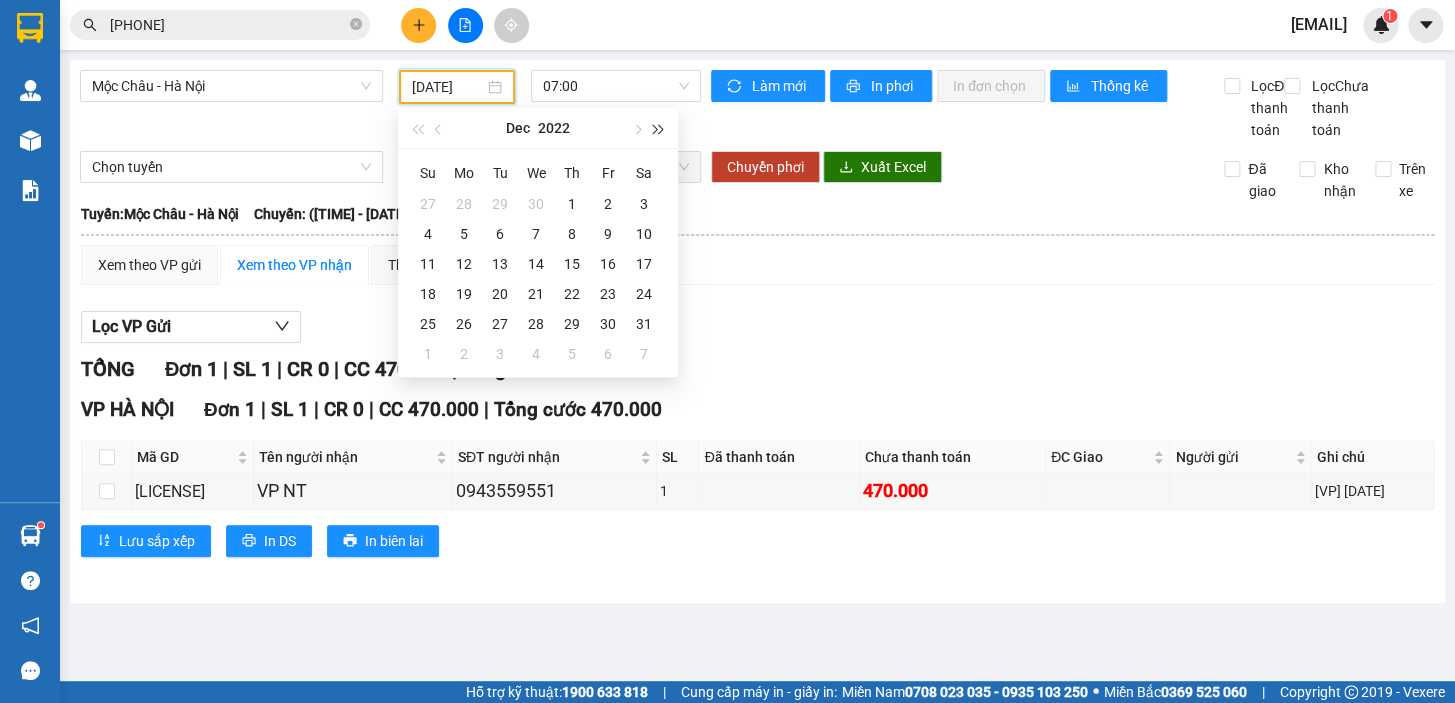 click at bounding box center [659, 130] 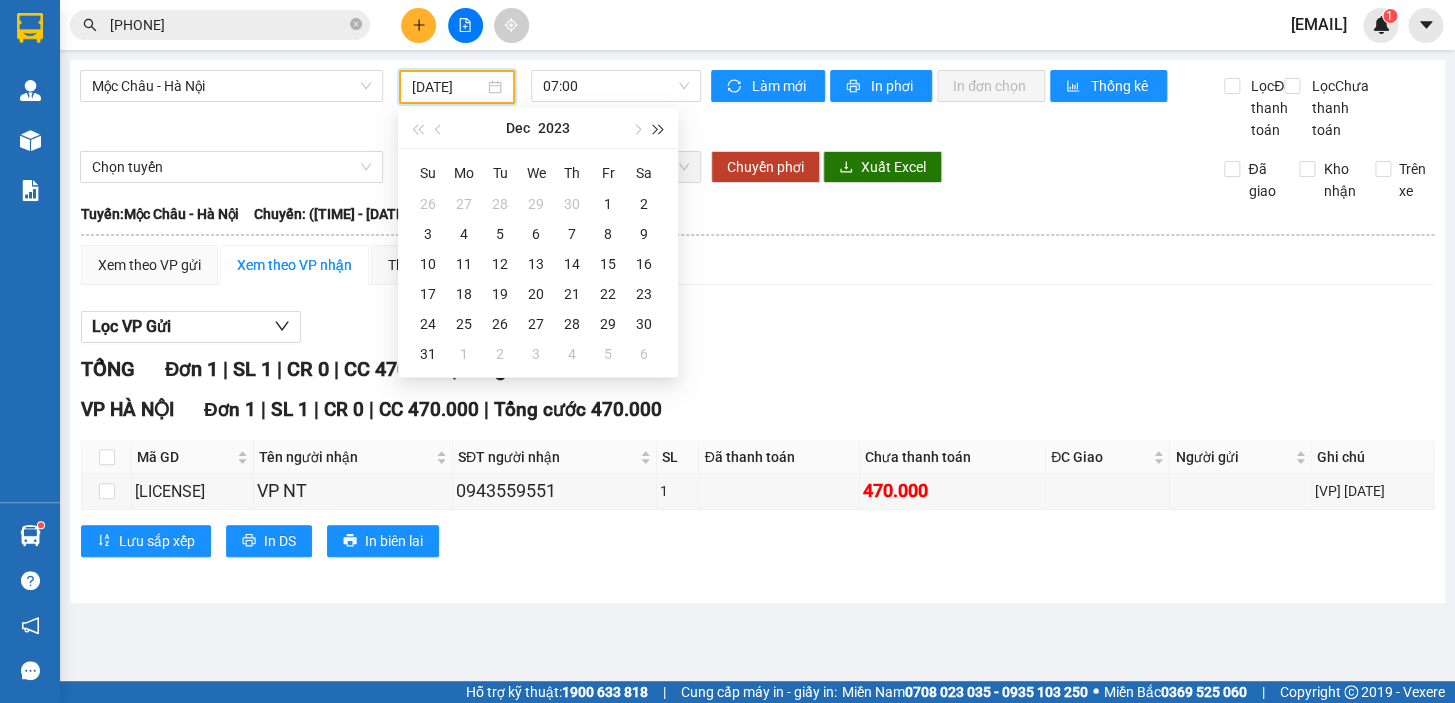 click at bounding box center (659, 130) 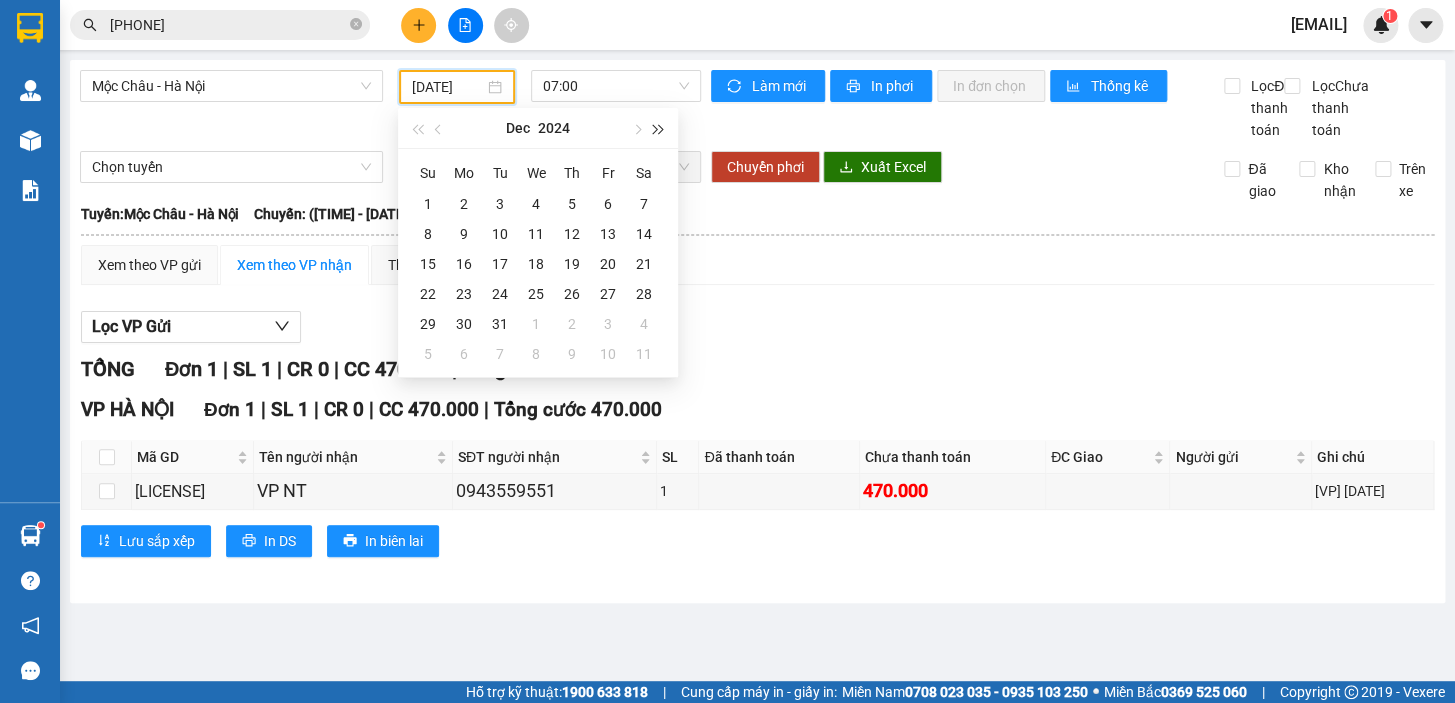 click at bounding box center [659, 130] 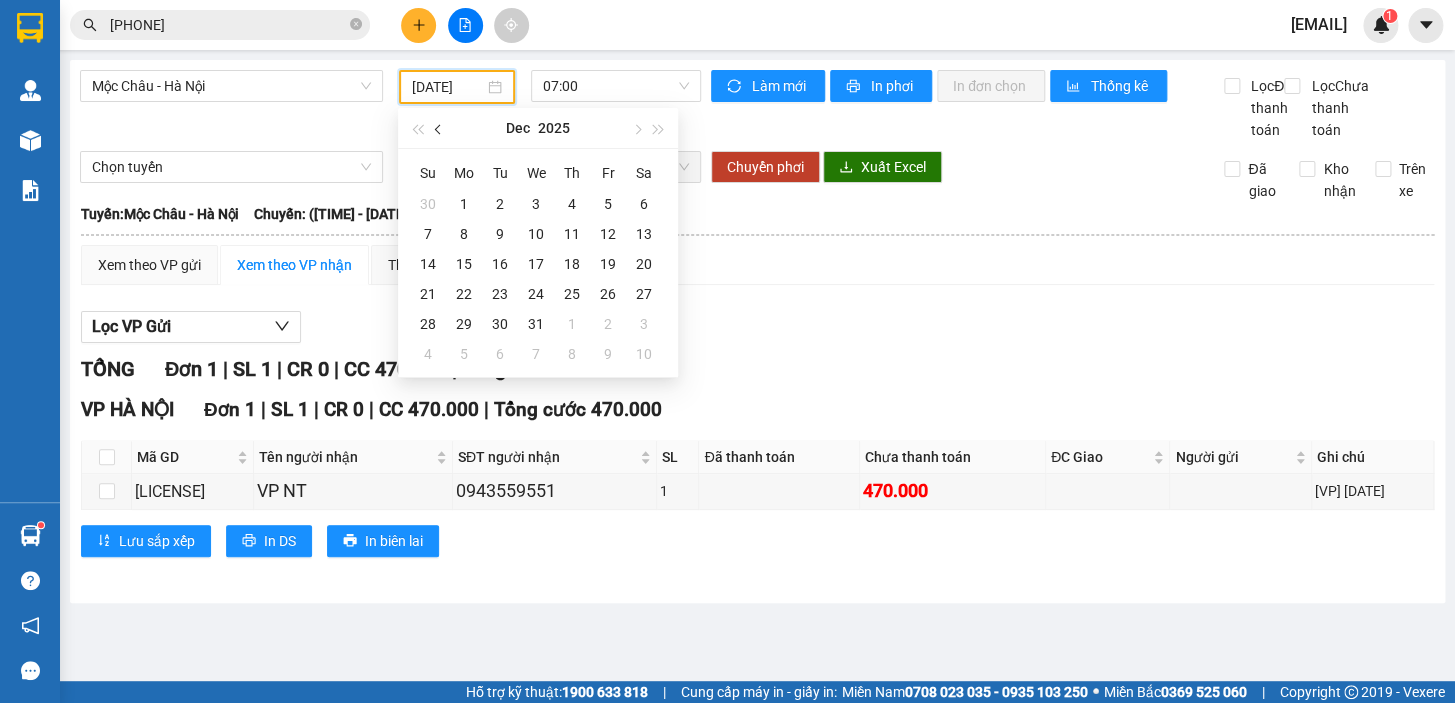 click at bounding box center [439, 128] 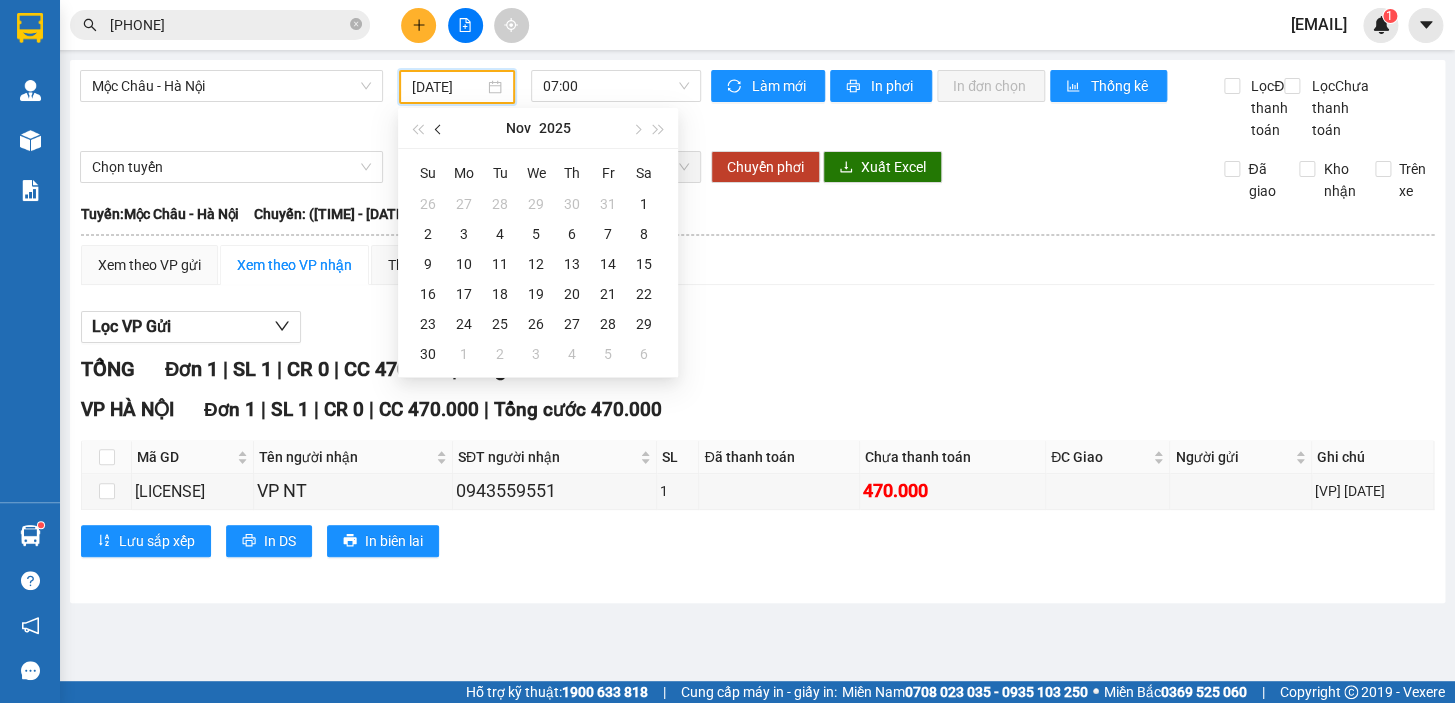 click at bounding box center (439, 128) 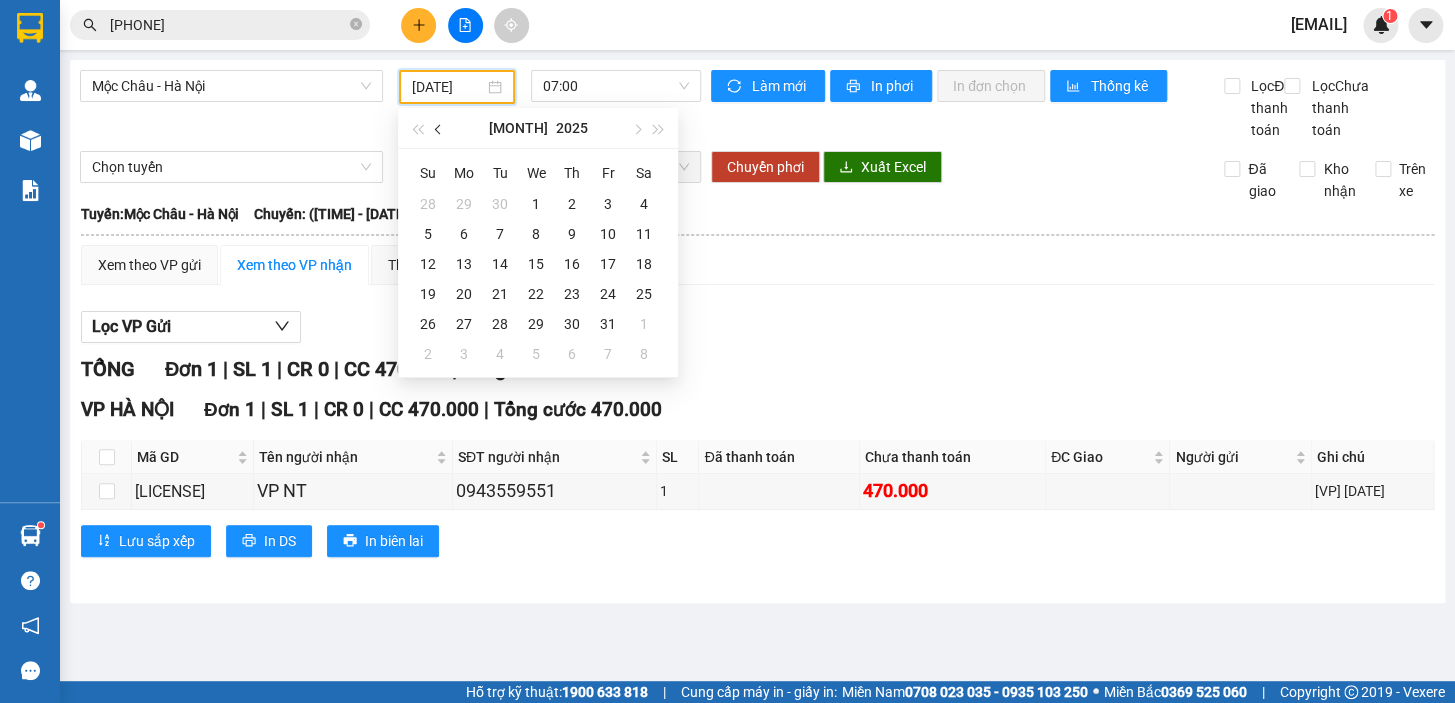 click at bounding box center [439, 128] 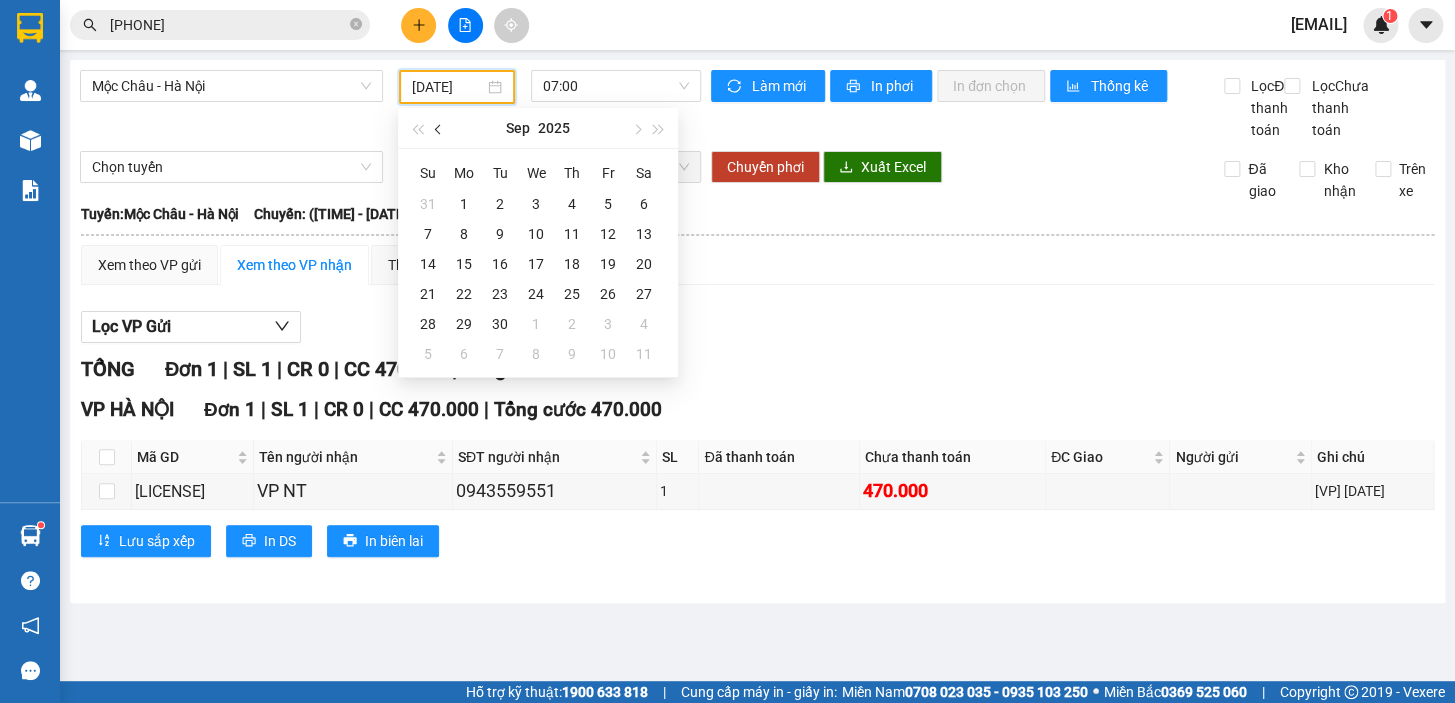click at bounding box center [439, 128] 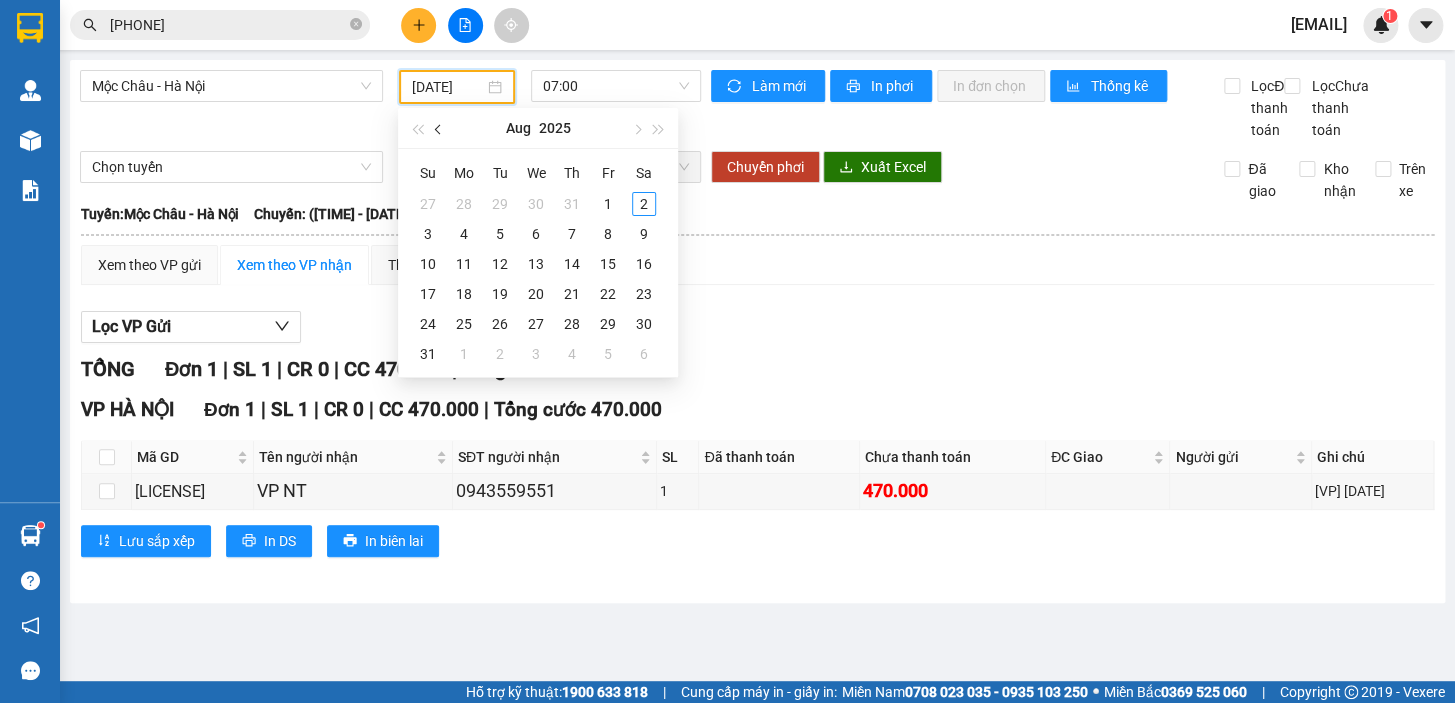 click at bounding box center (439, 128) 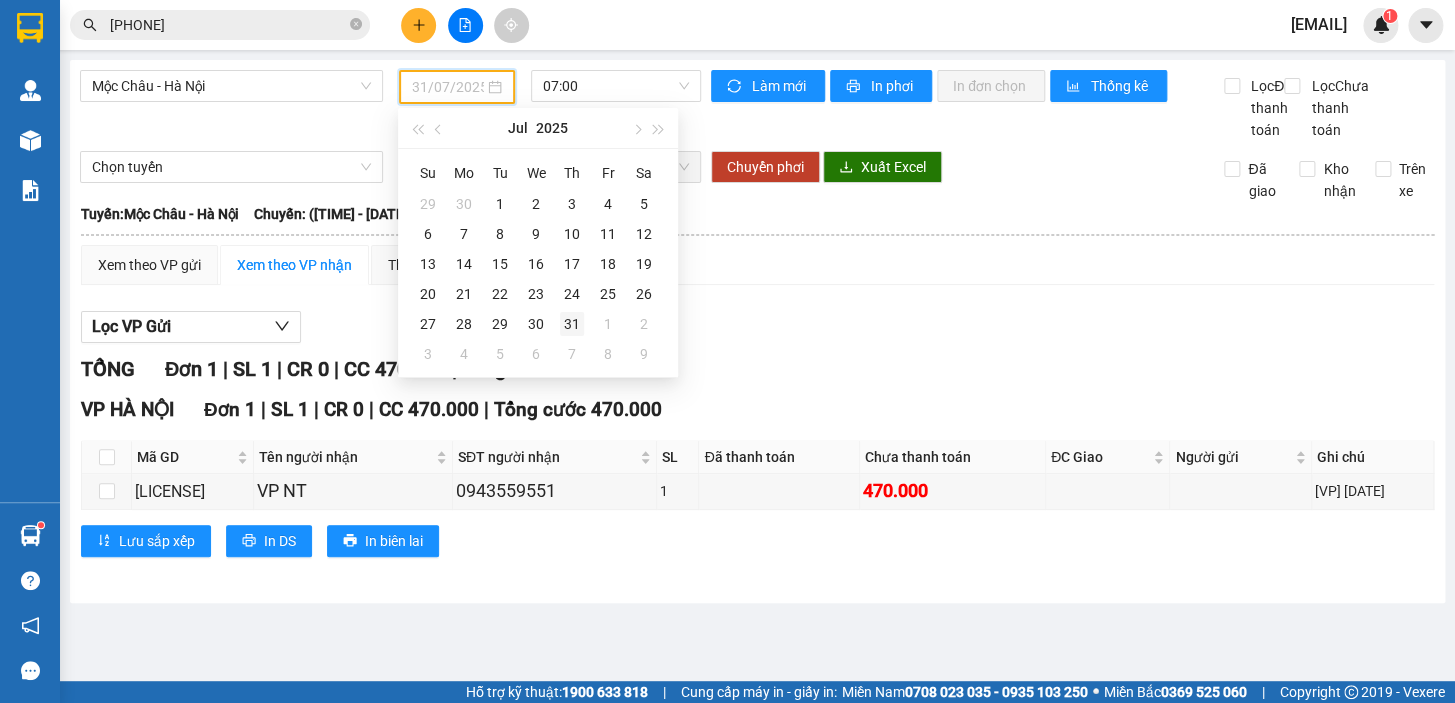 click on "31" at bounding box center (572, 324) 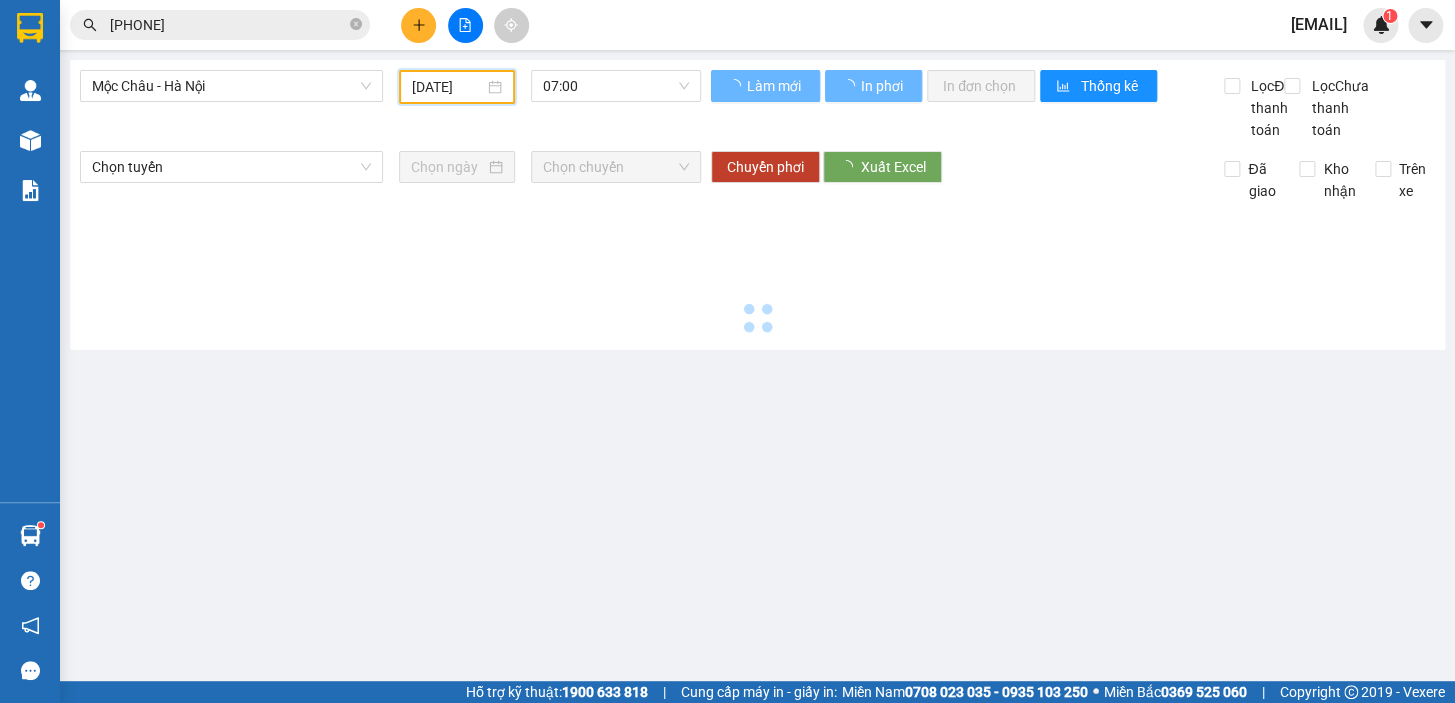 type on "31/07/2025" 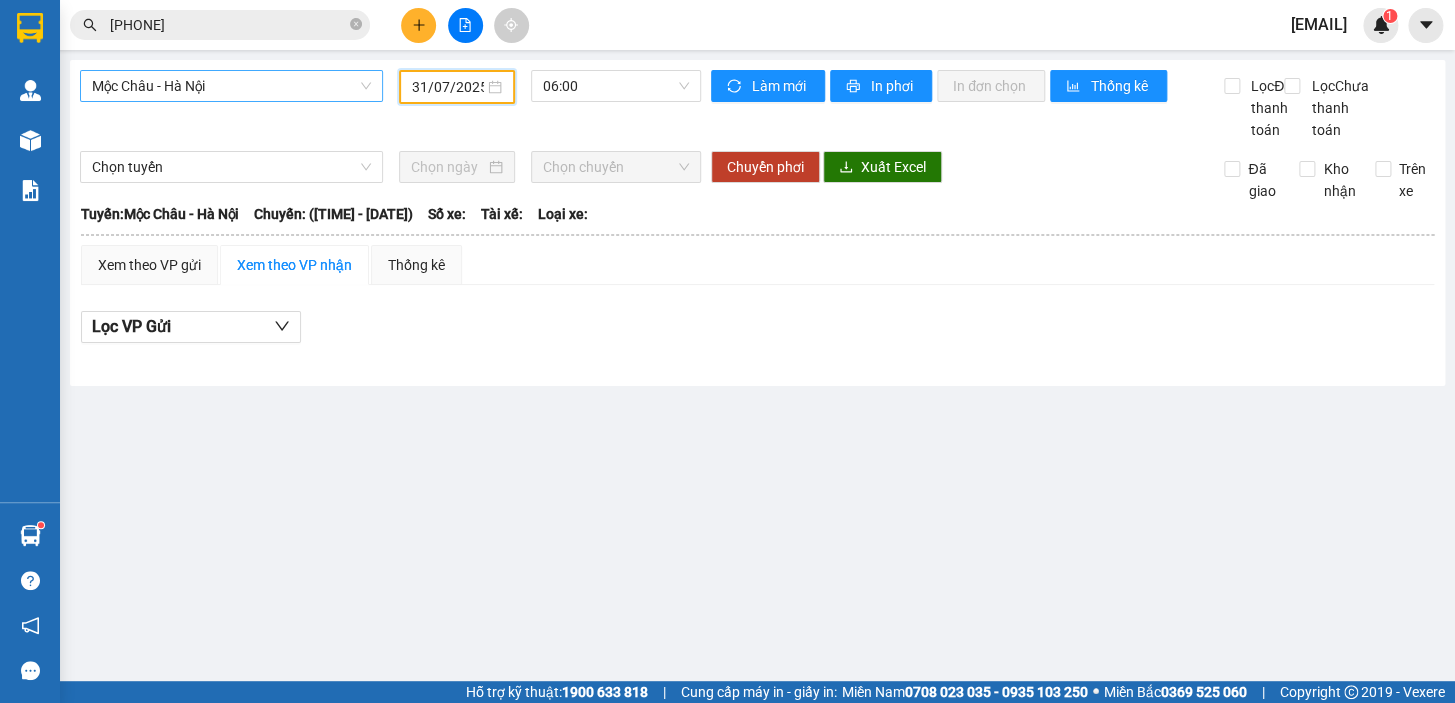 click on "Mộc Châu - Hà Nội" at bounding box center [231, 86] 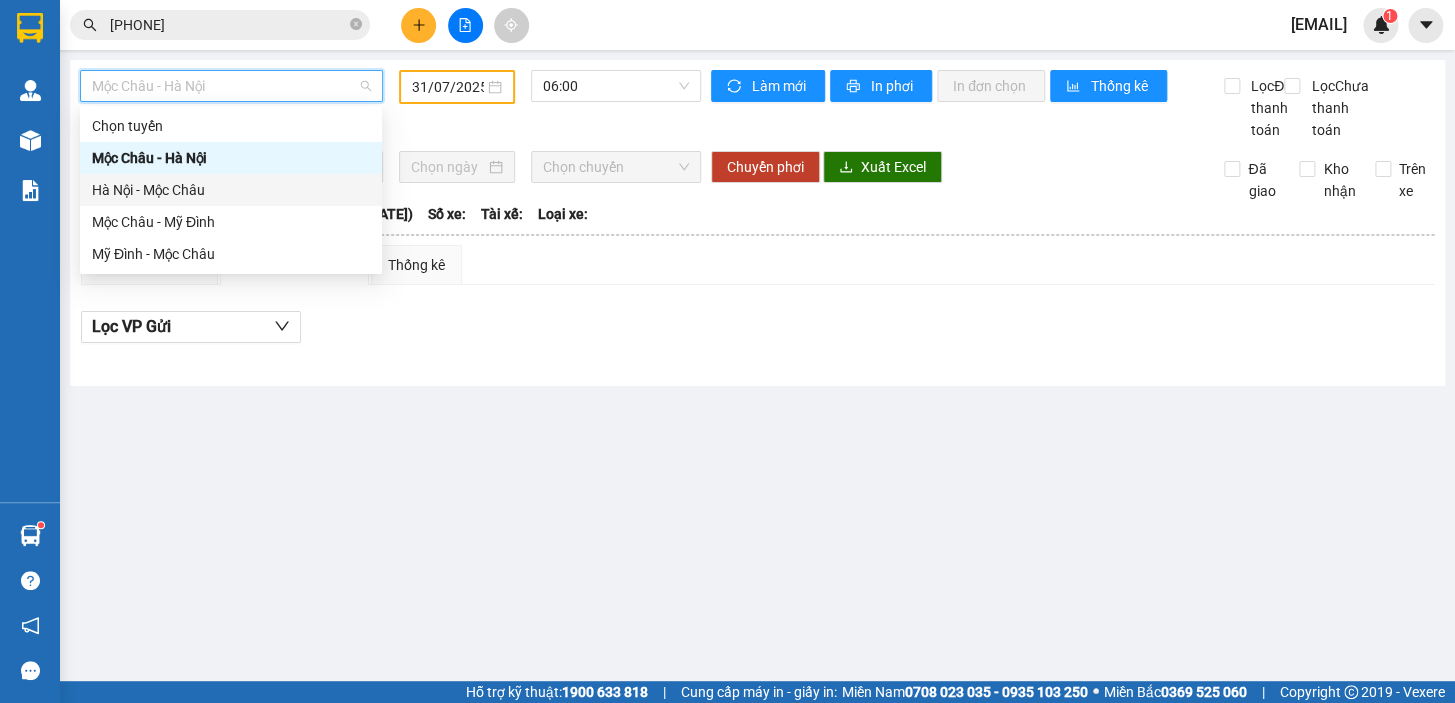 click on "Hà Nội - Mộc Châu" at bounding box center [231, 190] 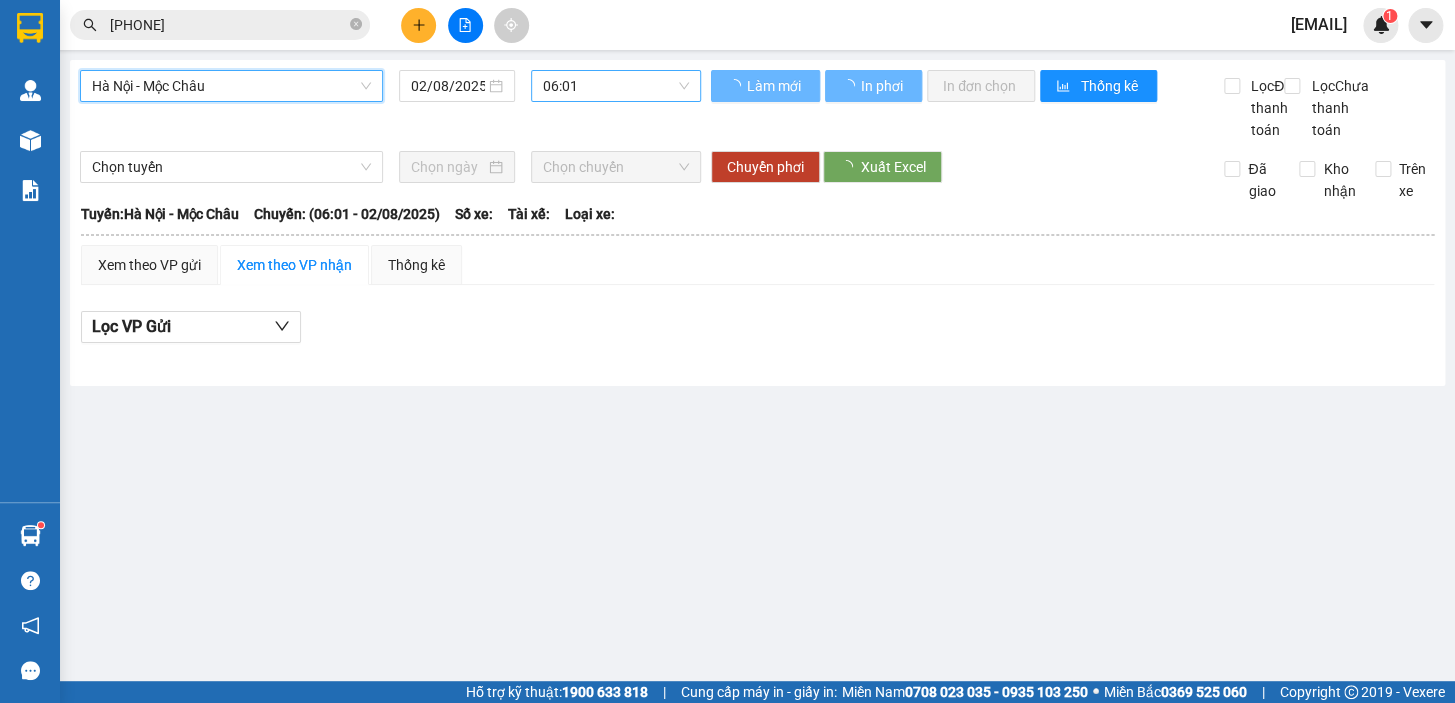 click on "06:01" at bounding box center [616, 86] 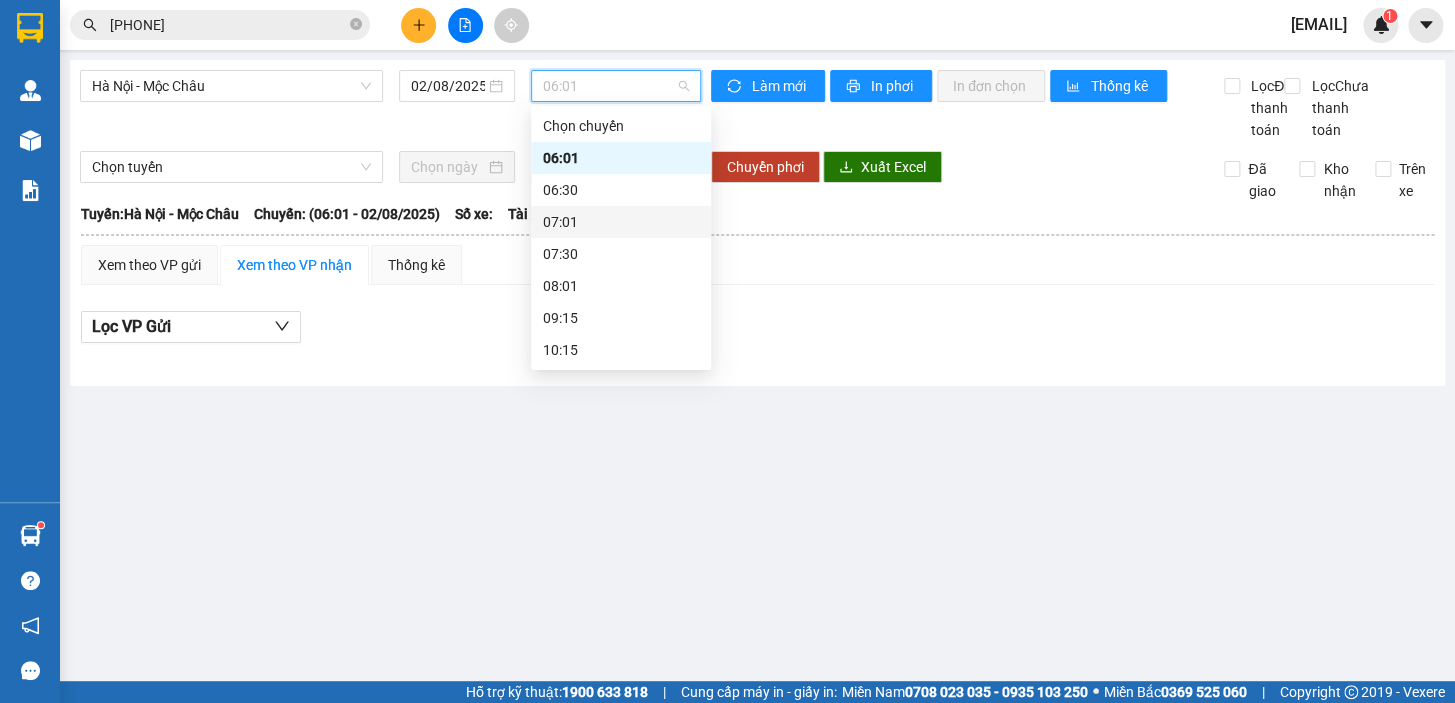 scroll, scrollTop: 287, scrollLeft: 0, axis: vertical 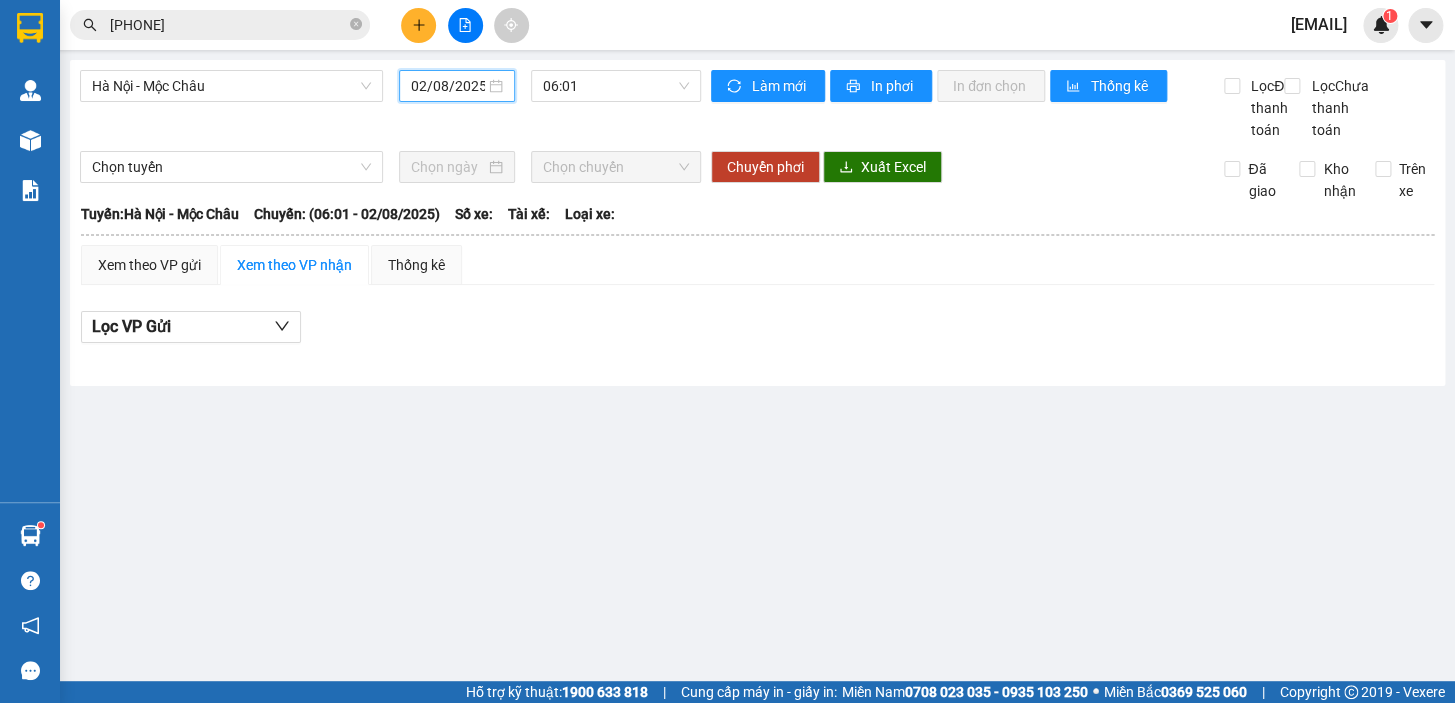 click on "02/08/2025" at bounding box center [448, 86] 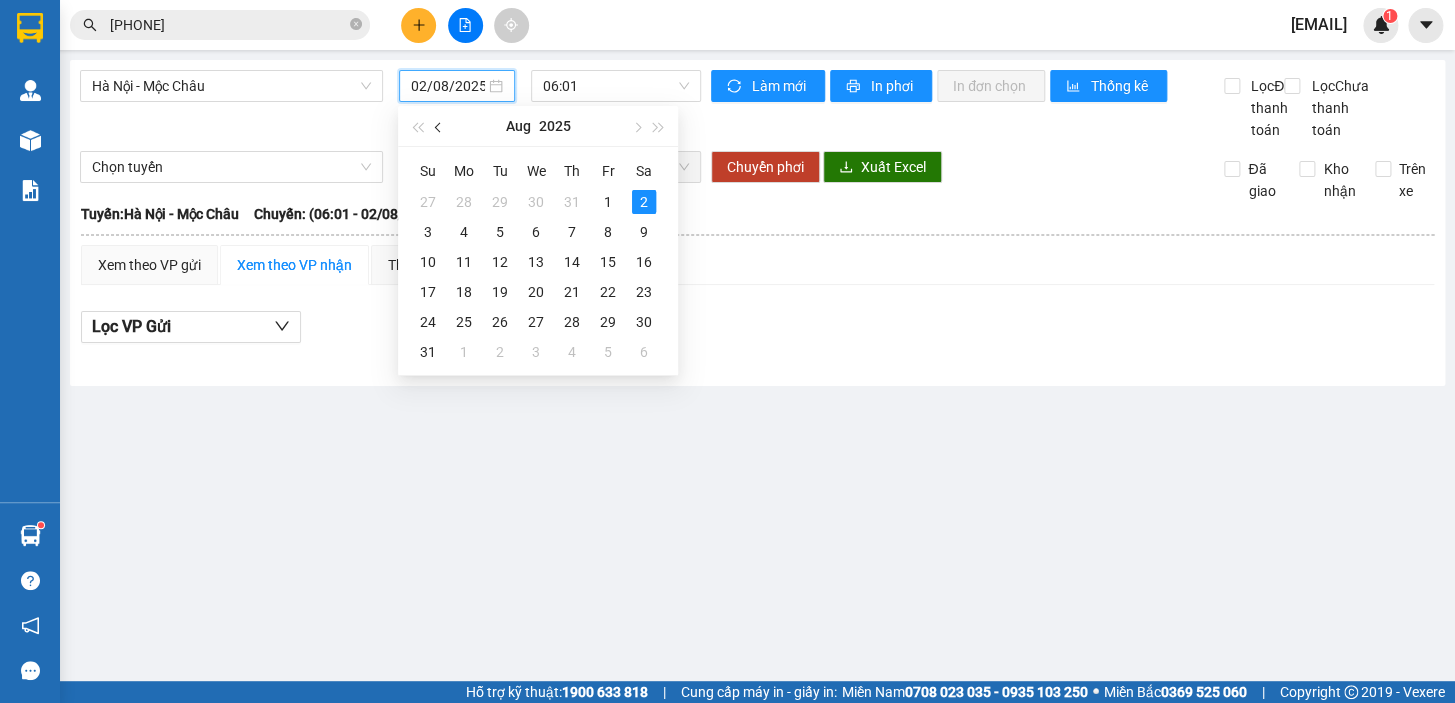 click at bounding box center [440, 128] 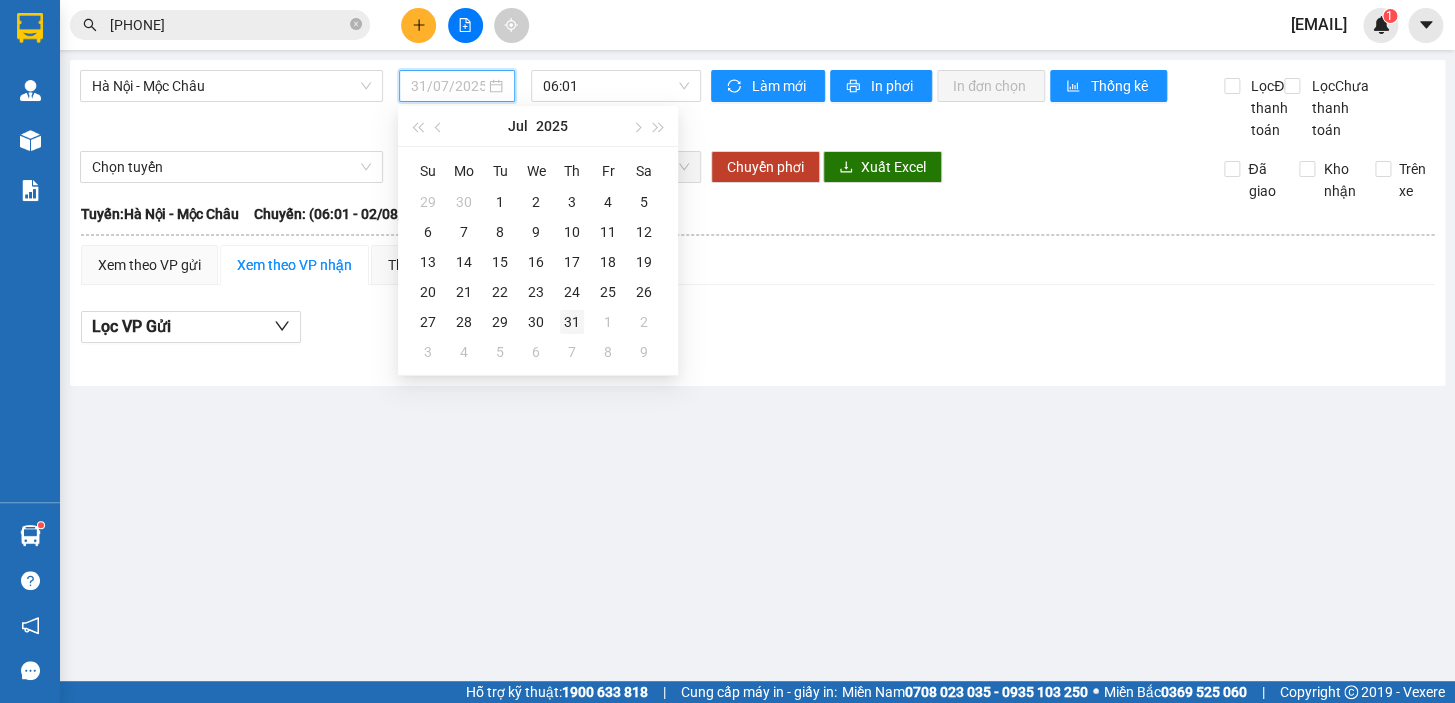 click on "31" at bounding box center (572, 322) 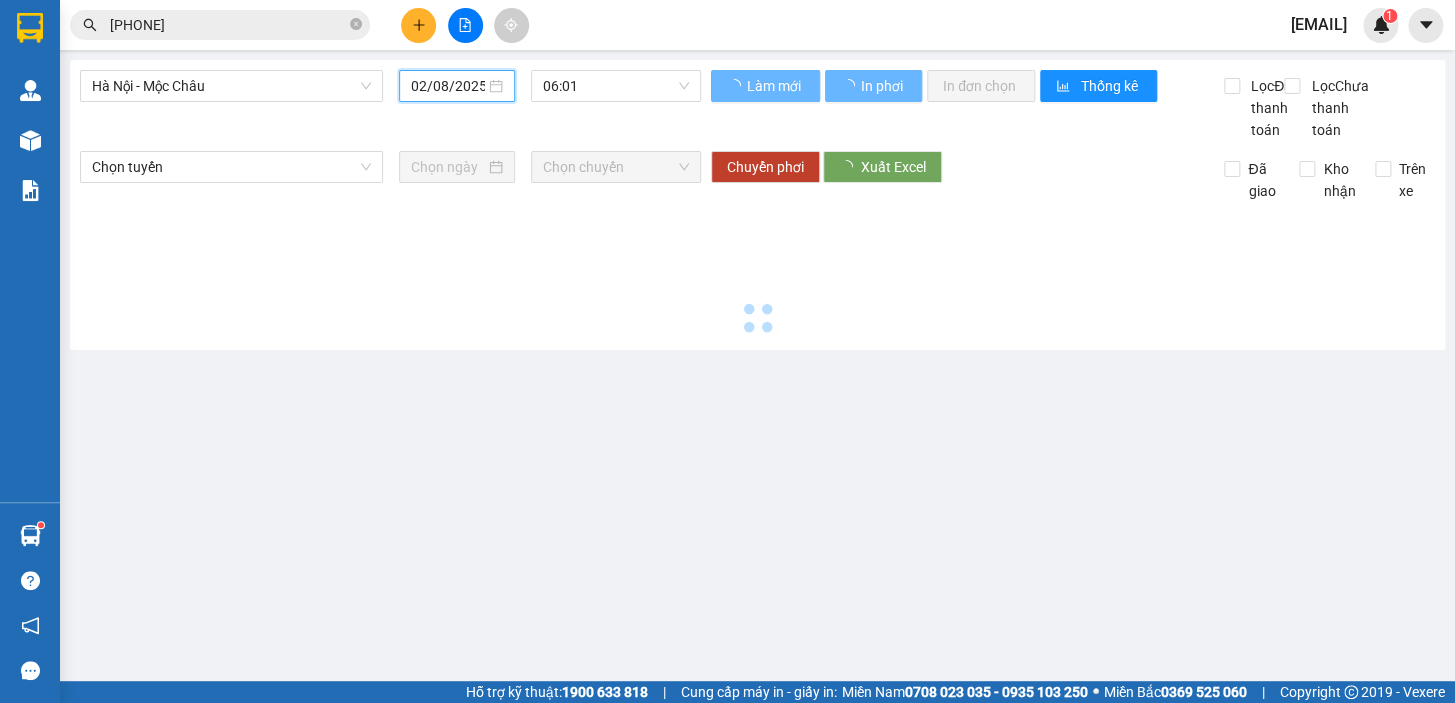 type on "31/07/2025" 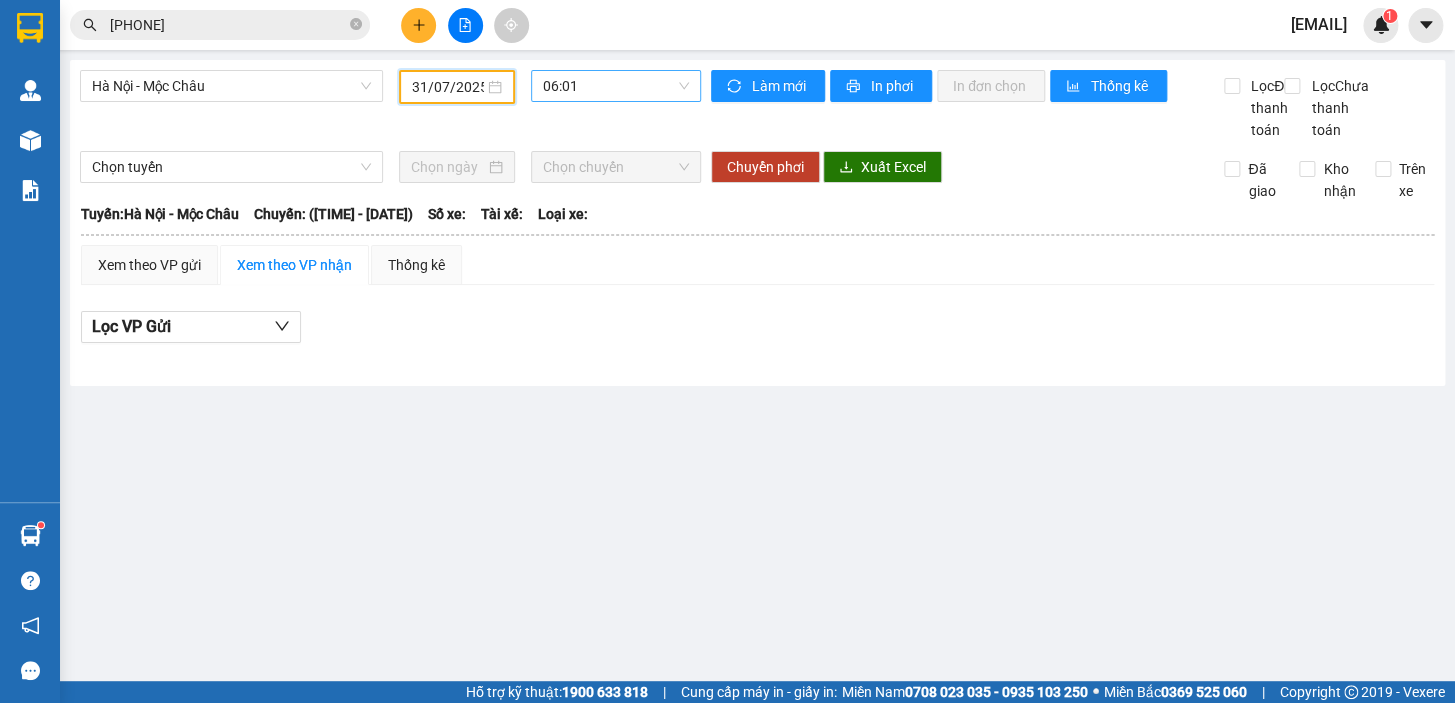 click on "06:01" at bounding box center [616, 86] 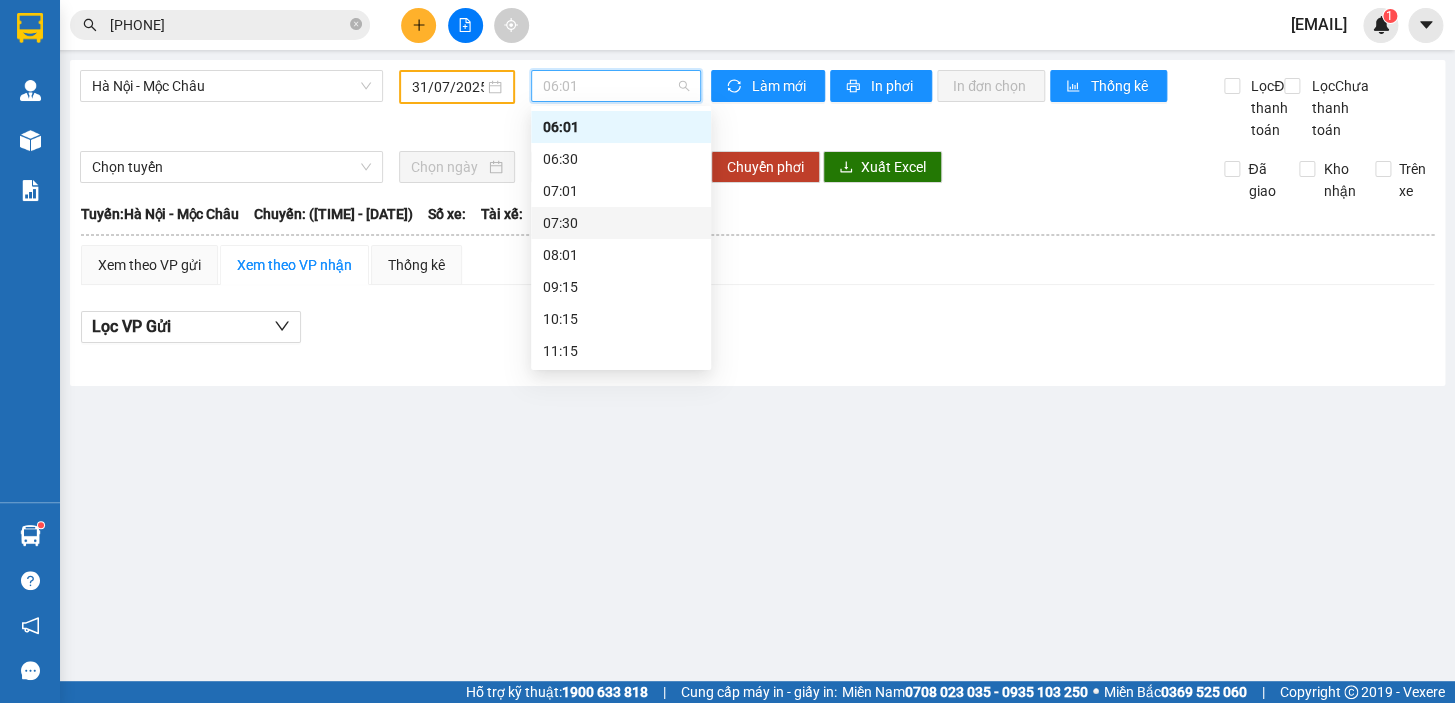 scroll, scrollTop: 320, scrollLeft: 0, axis: vertical 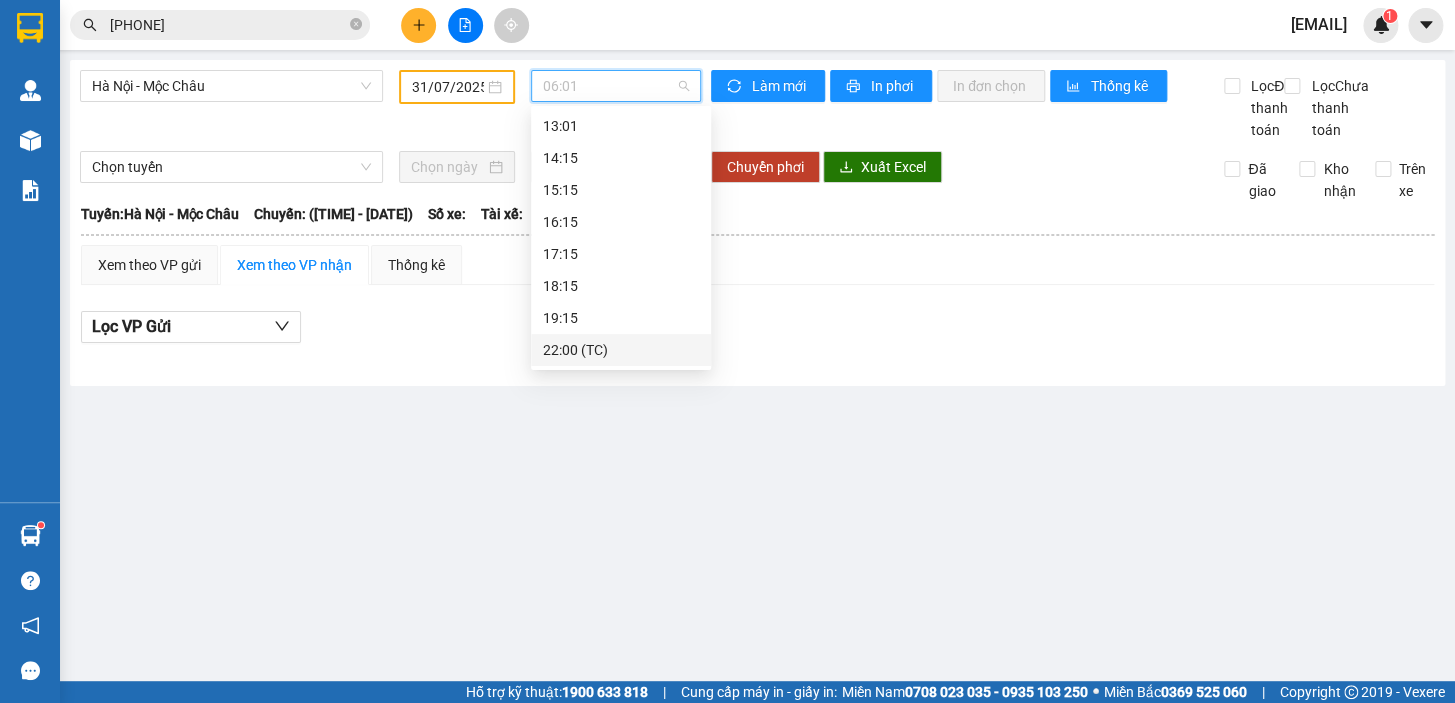 click on "22:00   (TC)" at bounding box center [621, 350] 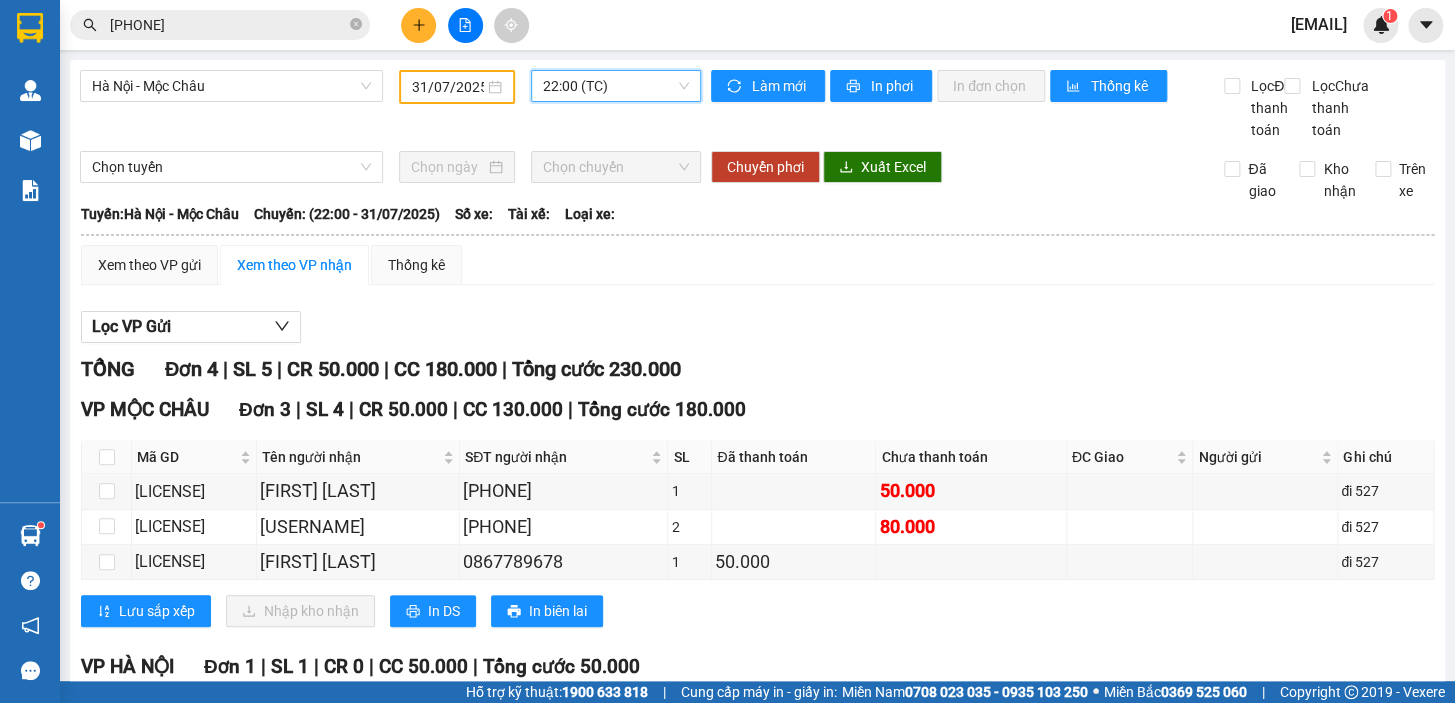 scroll, scrollTop: 209, scrollLeft: 0, axis: vertical 